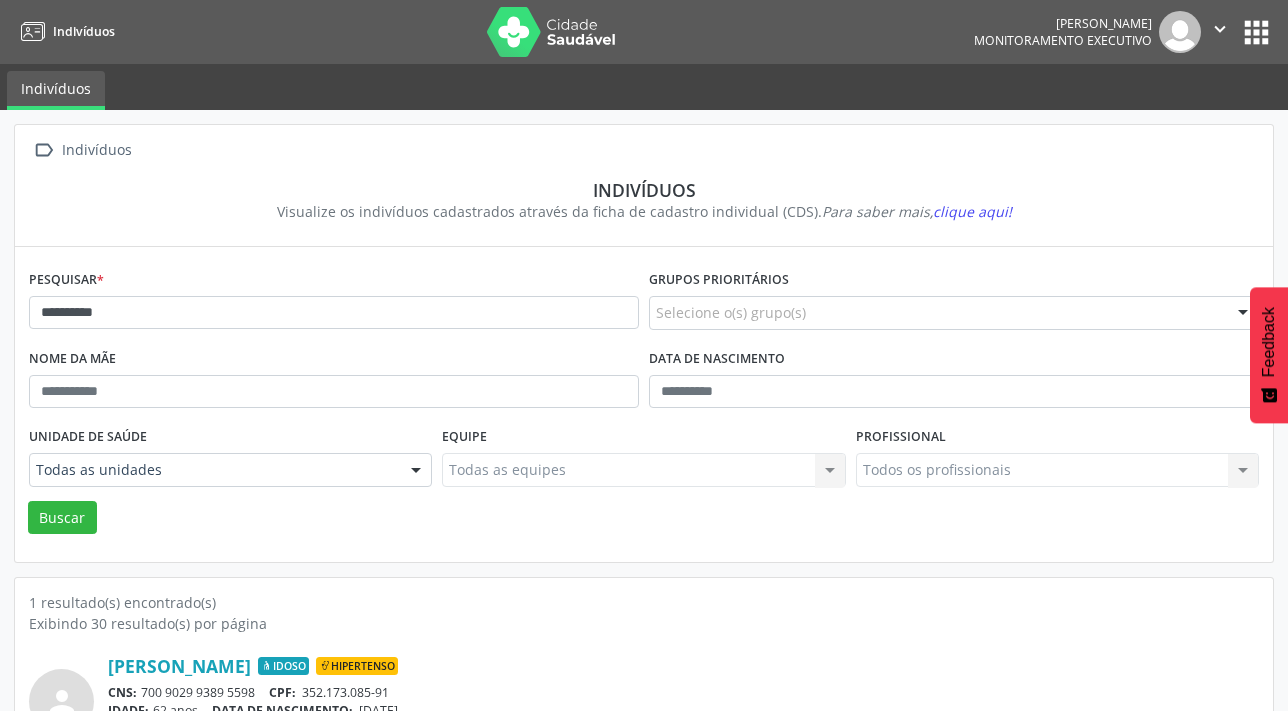 scroll, scrollTop: 103, scrollLeft: 0, axis: vertical 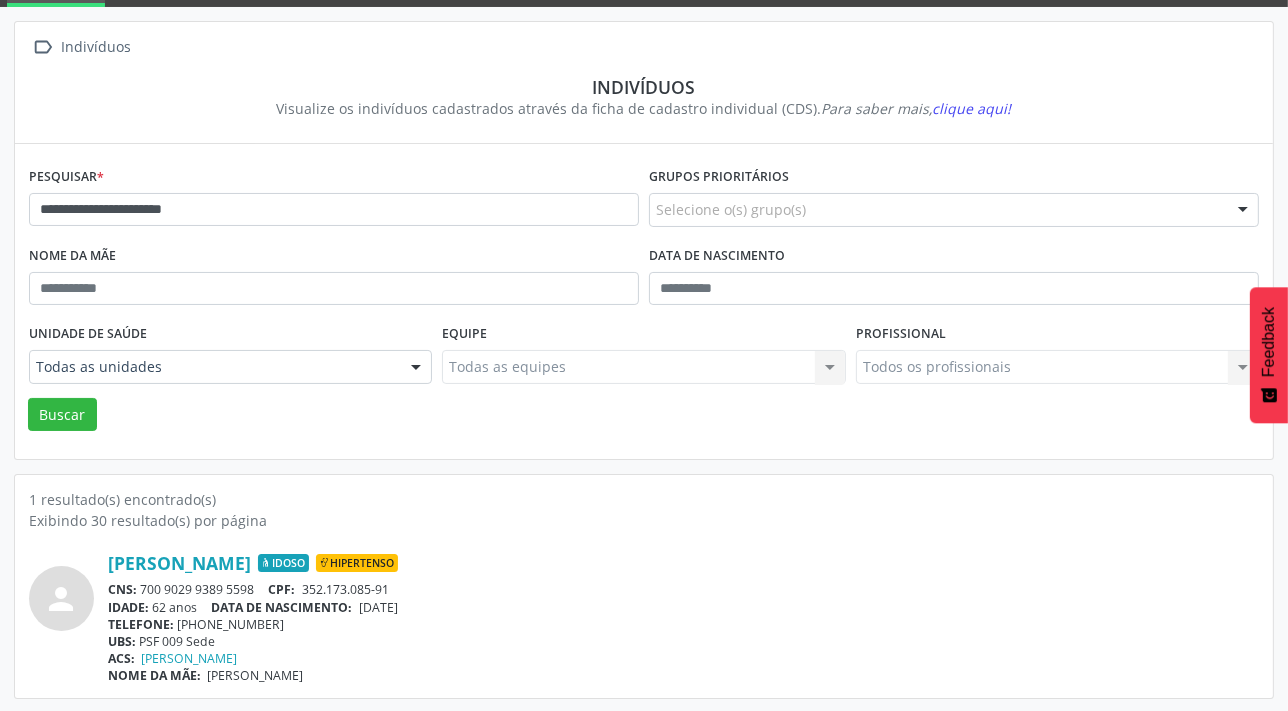 type on "**********" 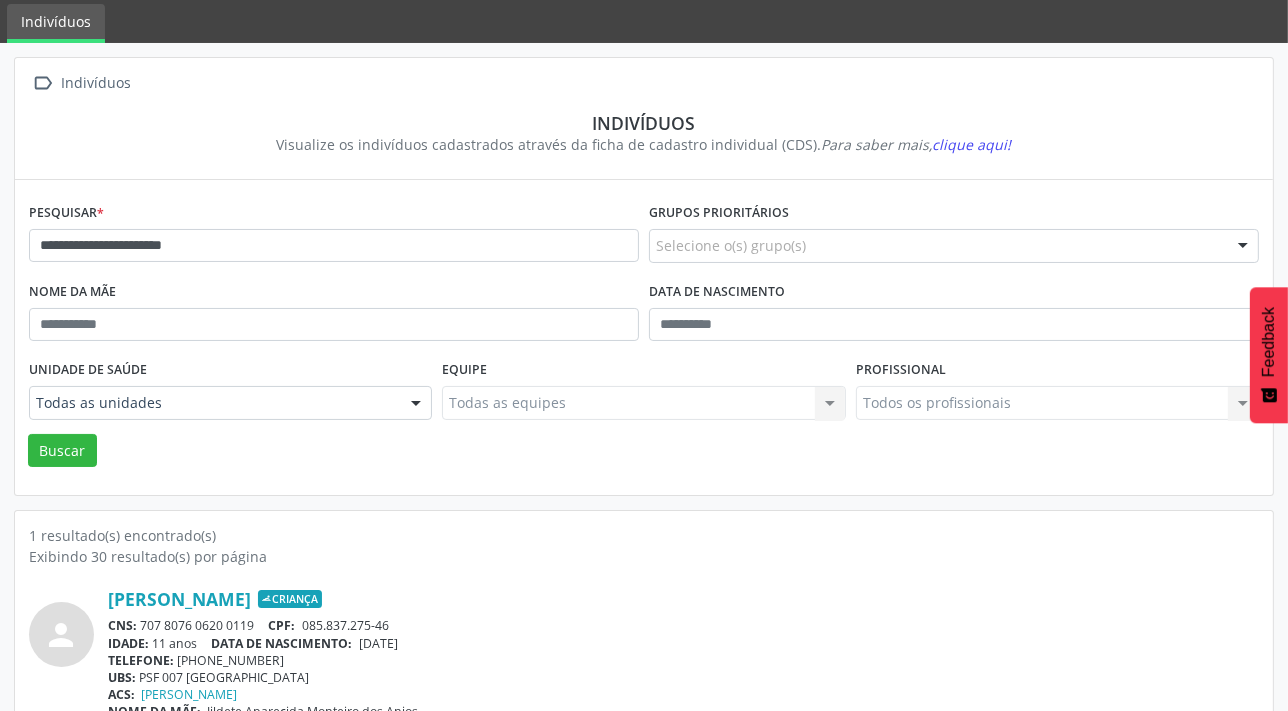 scroll, scrollTop: 103, scrollLeft: 0, axis: vertical 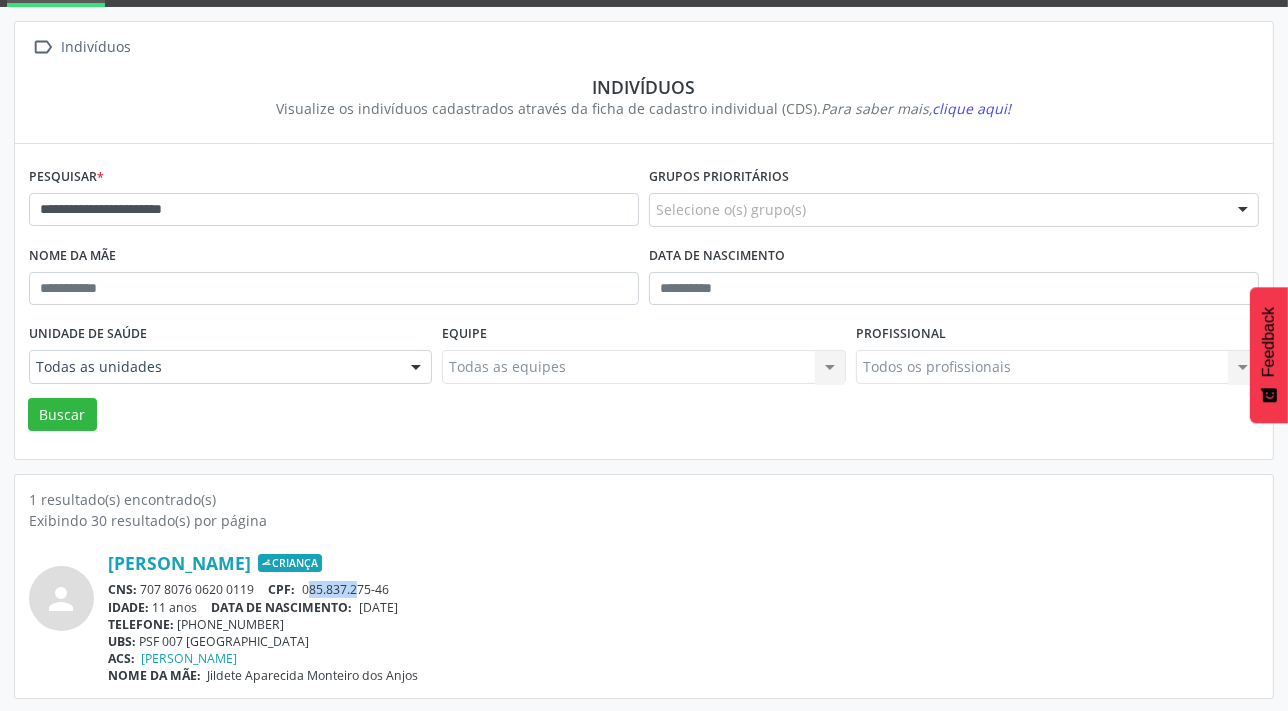 drag, startPoint x: 311, startPoint y: 591, endPoint x: 365, endPoint y: 590, distance: 54.00926 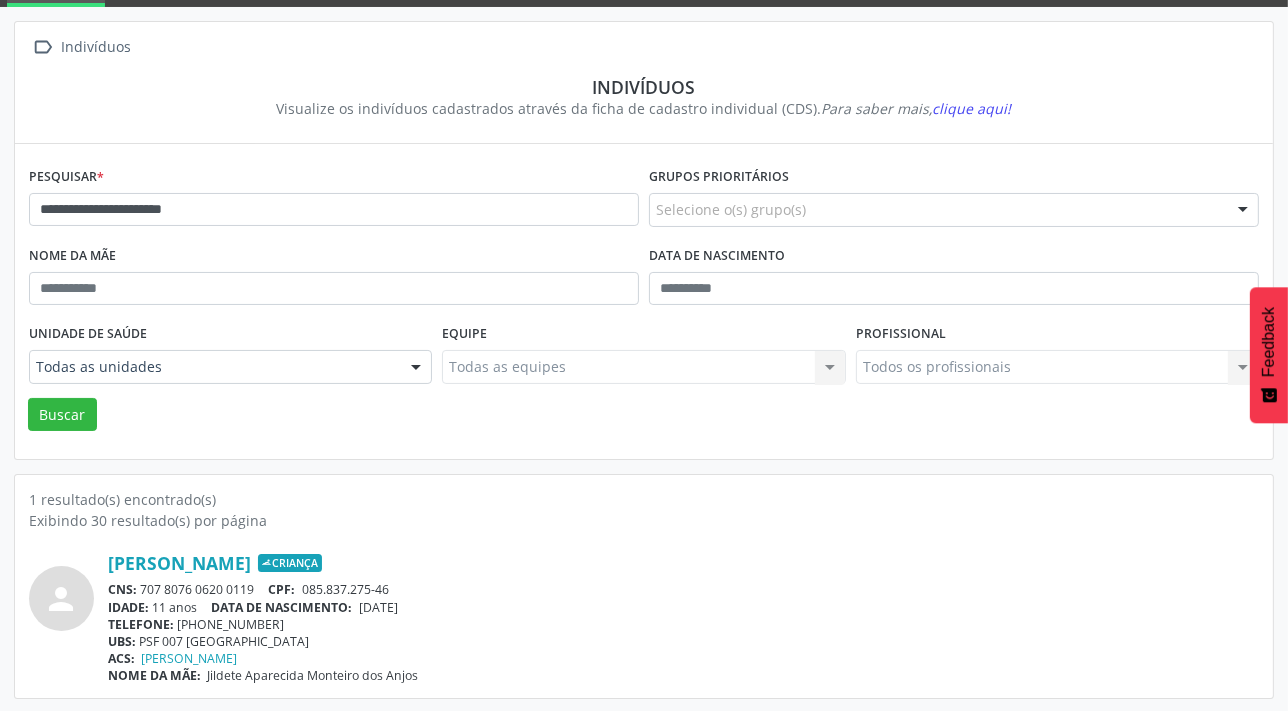 click on "CNS:
707 8076 0620 0119
CPF:    085.837.275-46" at bounding box center [683, 589] 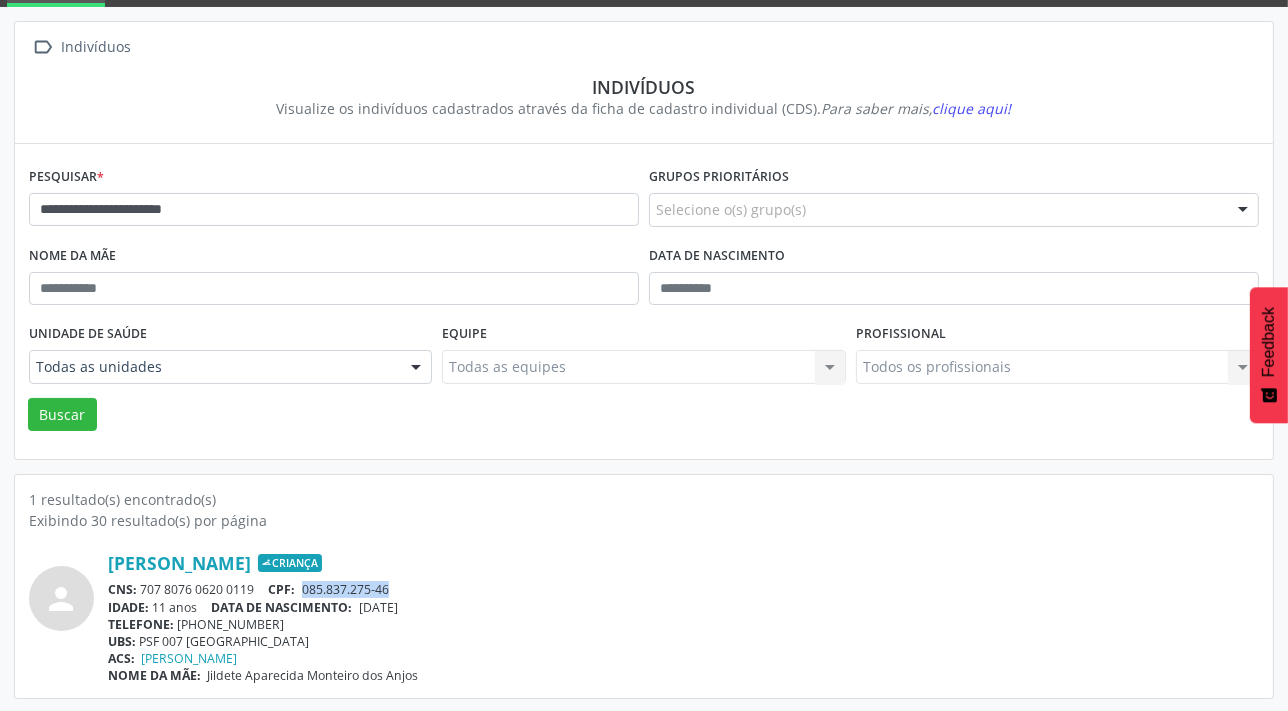 drag, startPoint x: 304, startPoint y: 583, endPoint x: 397, endPoint y: 585, distance: 93.0215 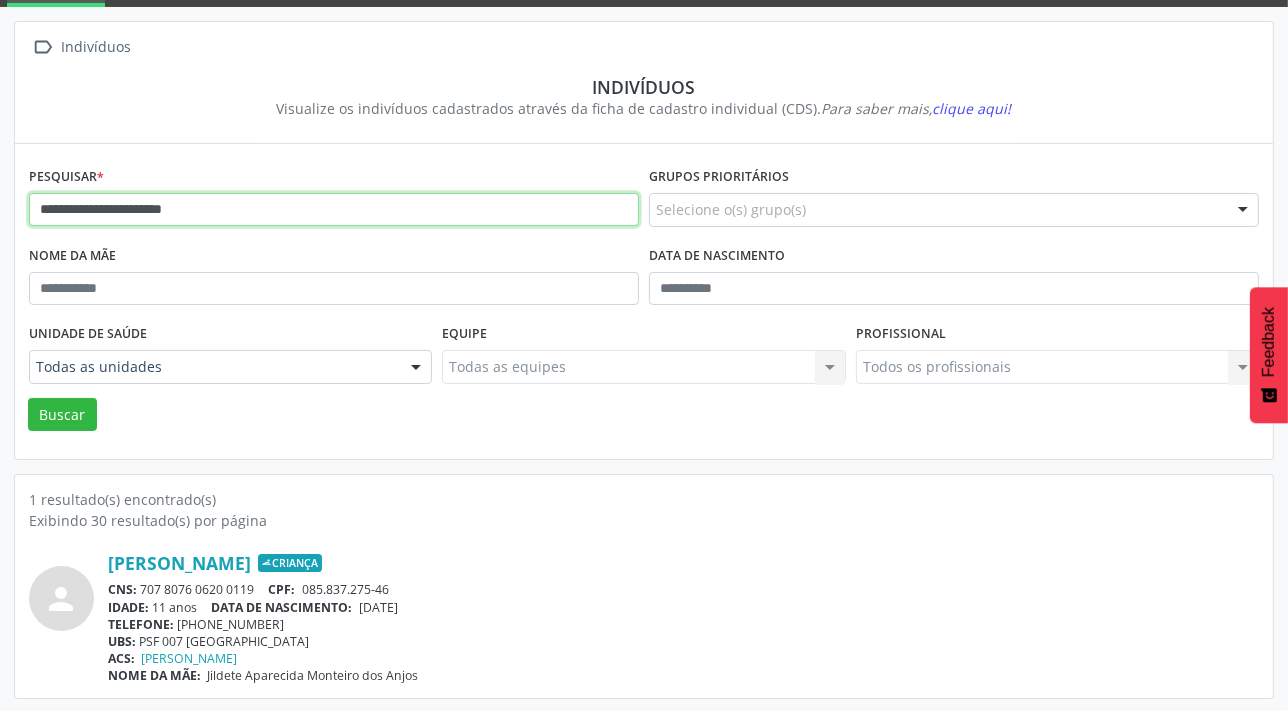 drag, startPoint x: 251, startPoint y: 204, endPoint x: -4, endPoint y: 204, distance: 255 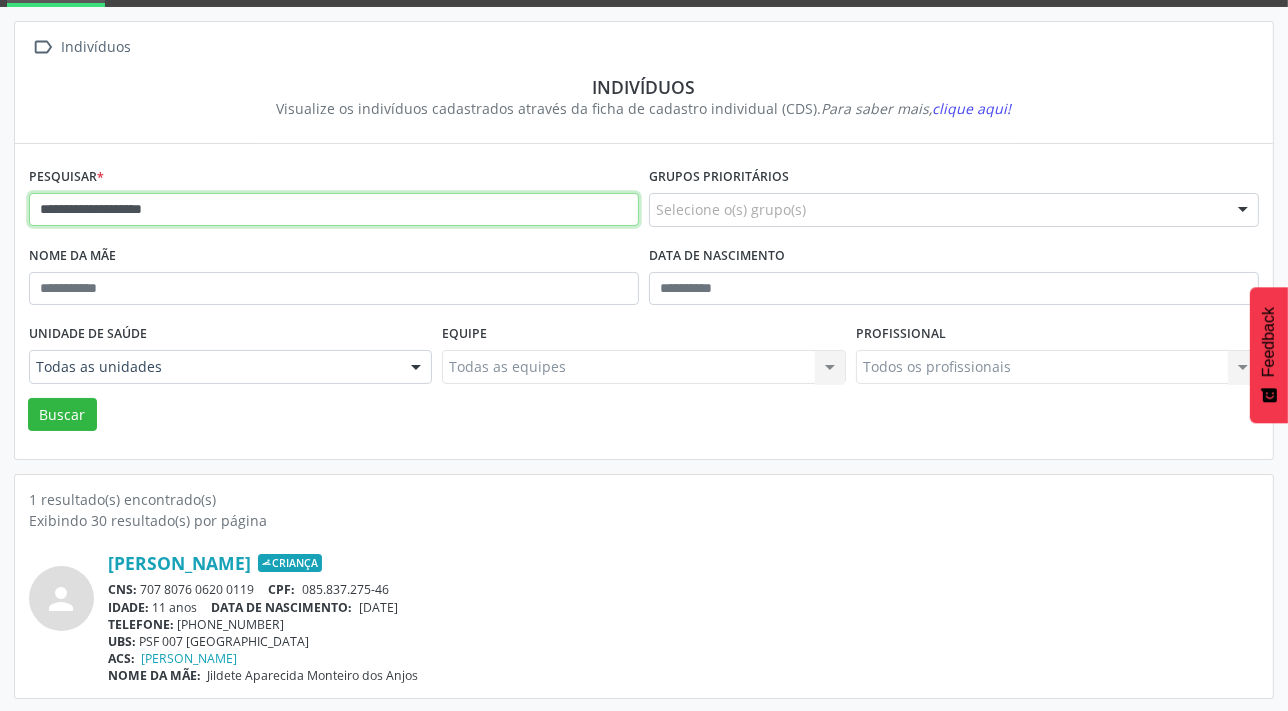 click on "Buscar" at bounding box center (62, 415) 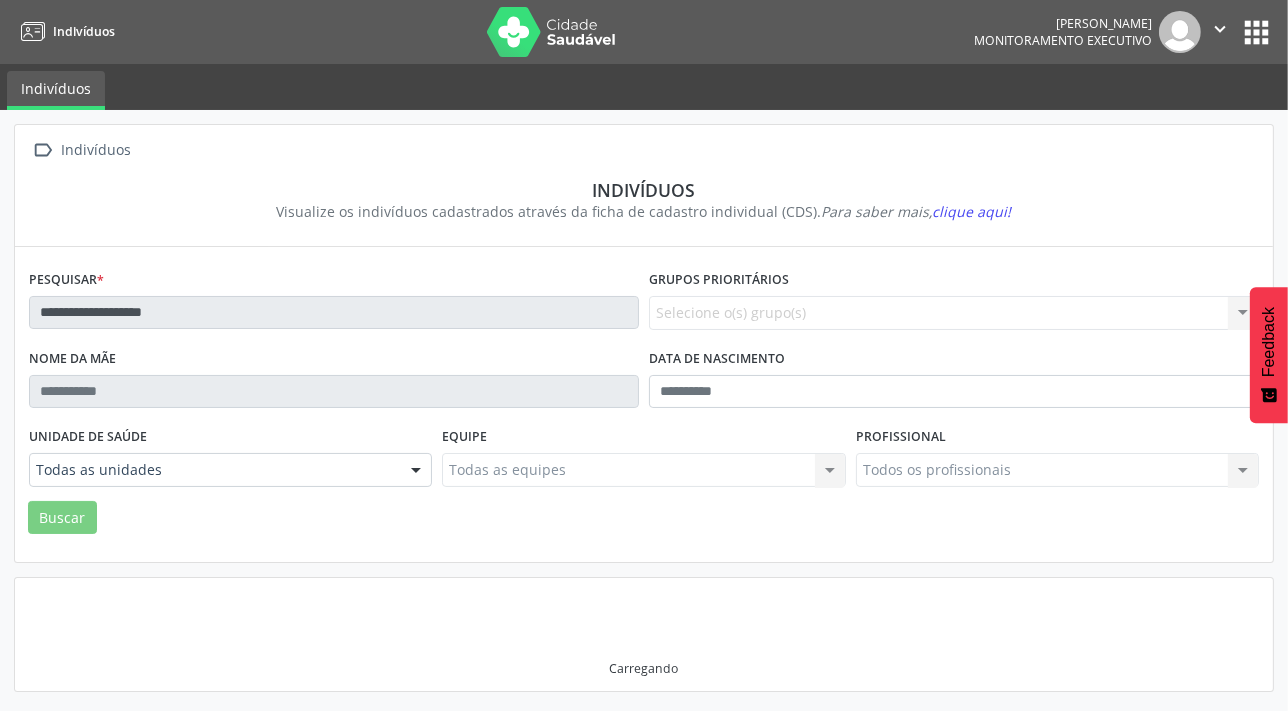 scroll, scrollTop: 0, scrollLeft: 0, axis: both 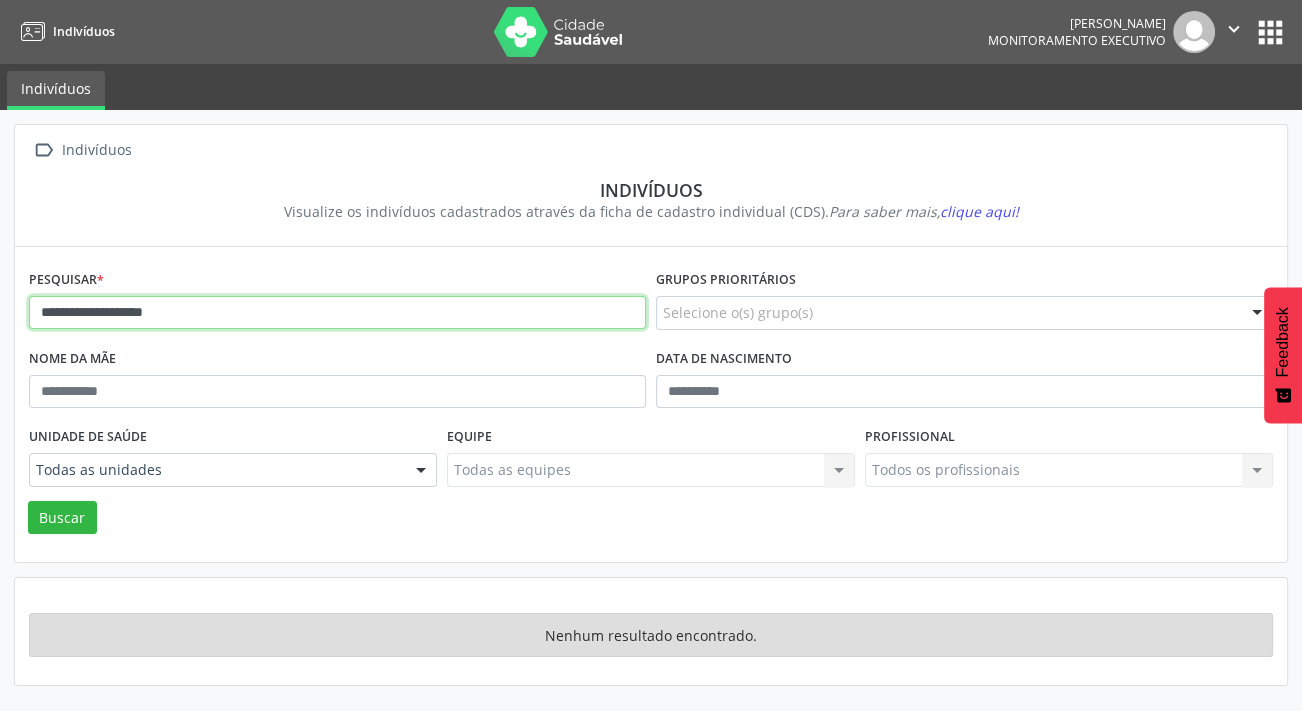 click on "**********" at bounding box center (337, 313) 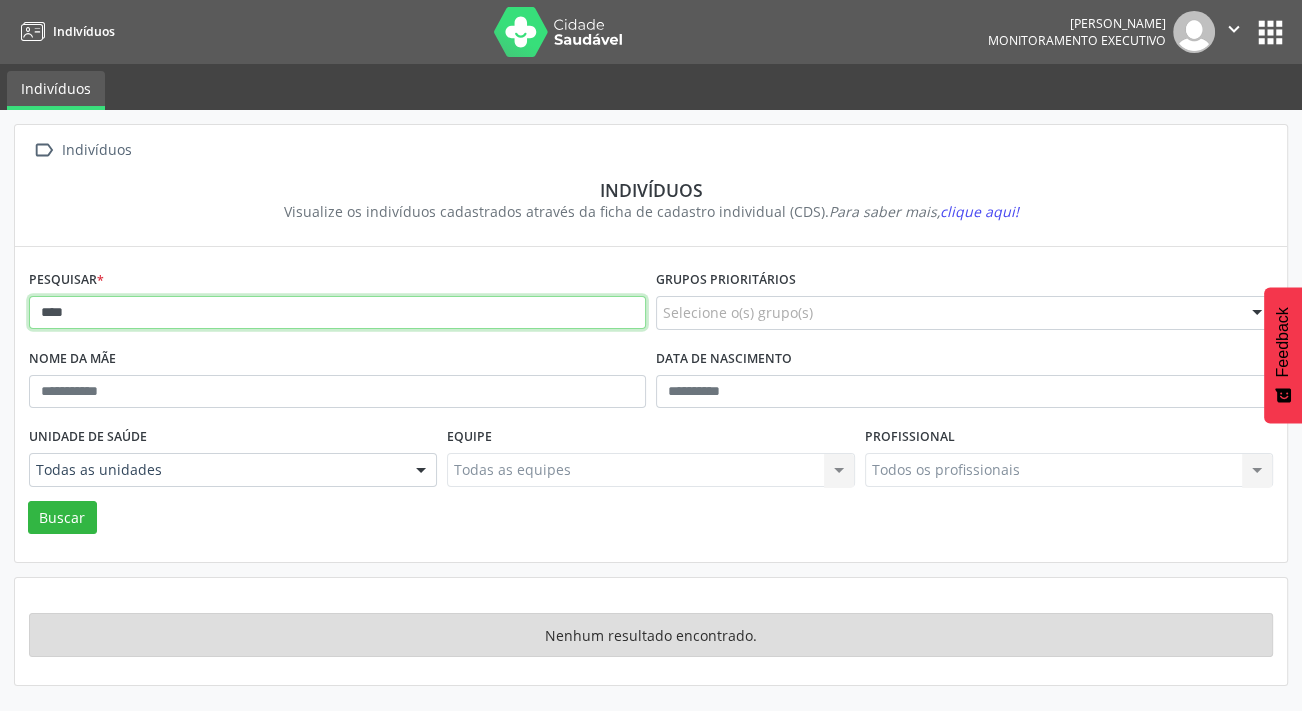 type on "****" 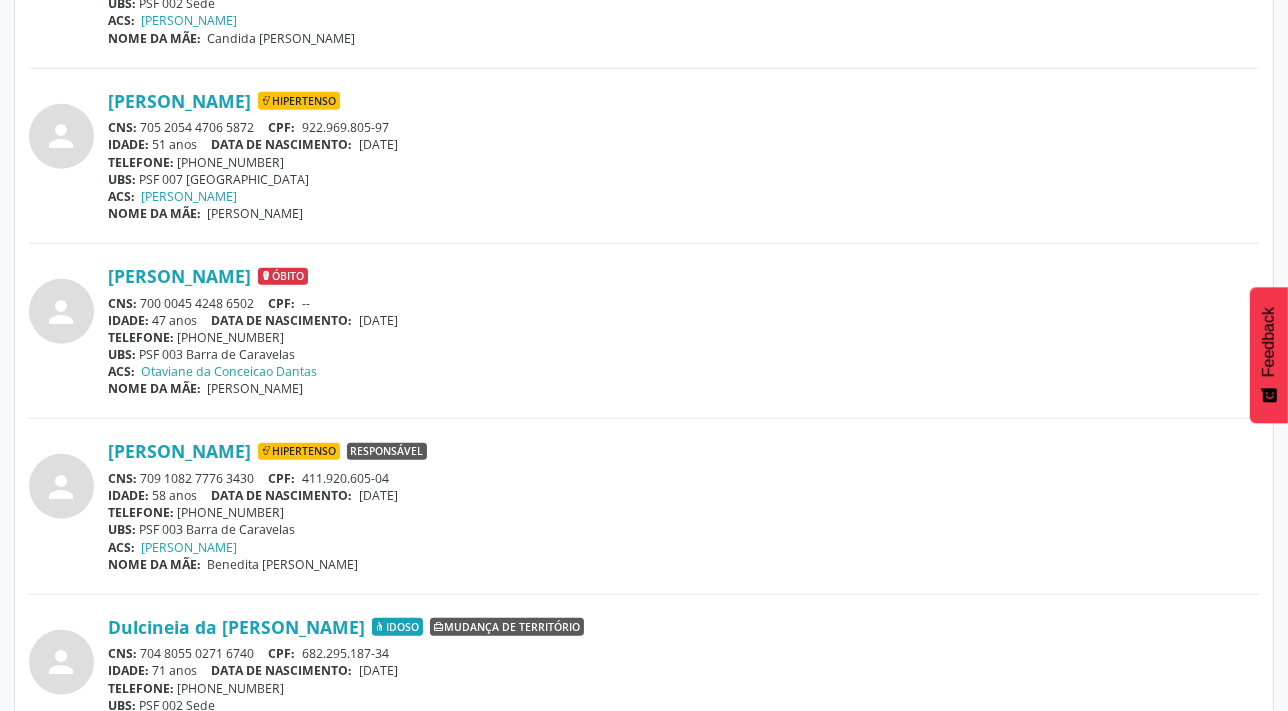 scroll, scrollTop: 2000, scrollLeft: 0, axis: vertical 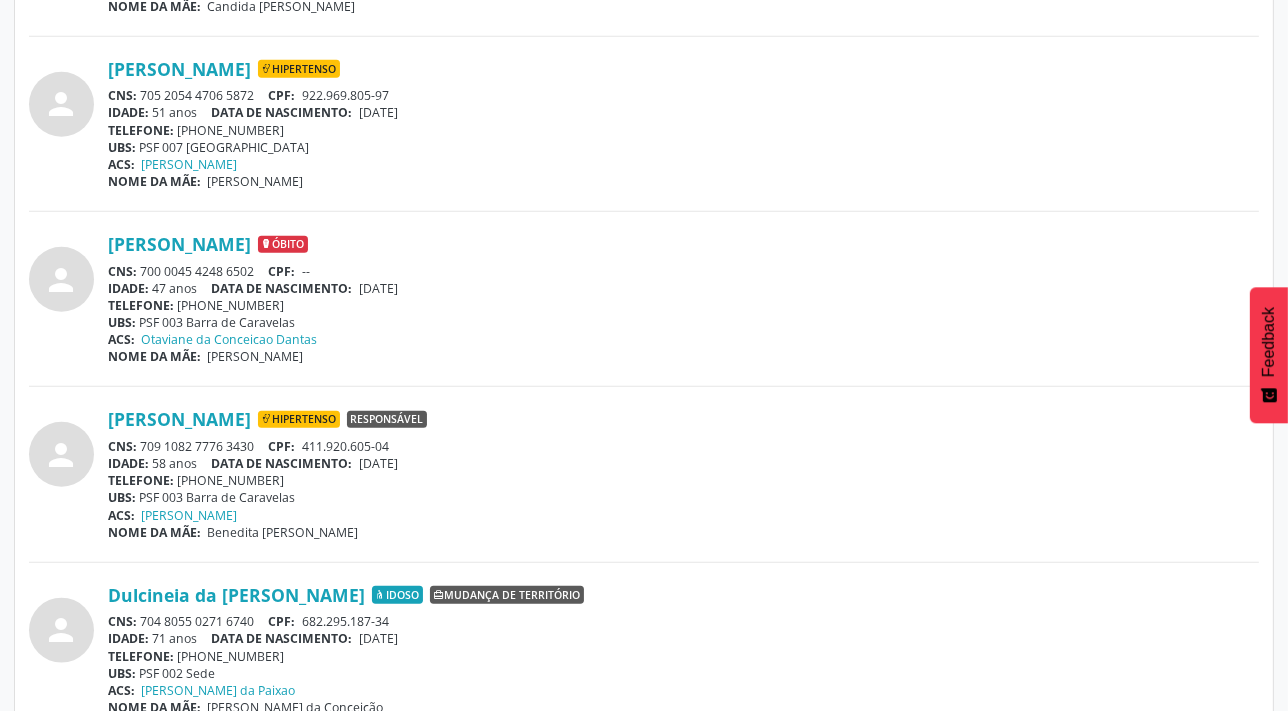 click on "CNS:
709 1082 7776 3430
CPF:    411.920.605-04" at bounding box center [683, 446] 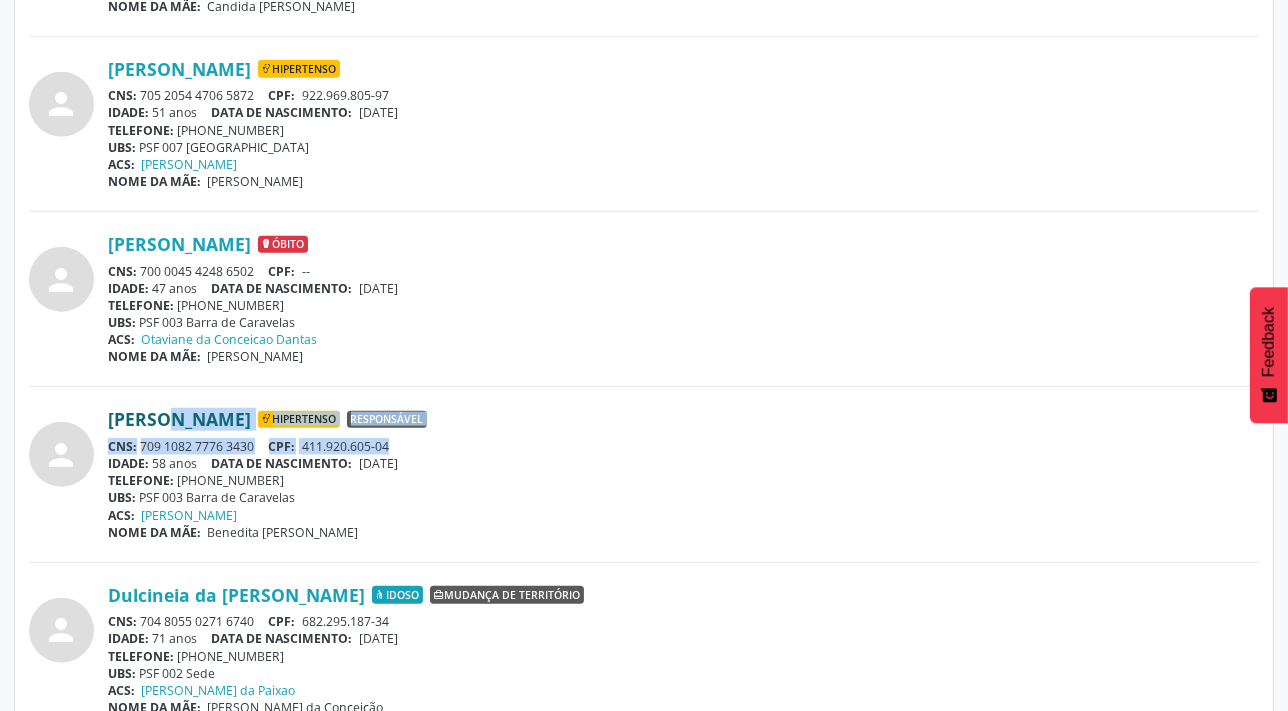drag, startPoint x: 437, startPoint y: 449, endPoint x: 109, endPoint y: 410, distance: 330.31046 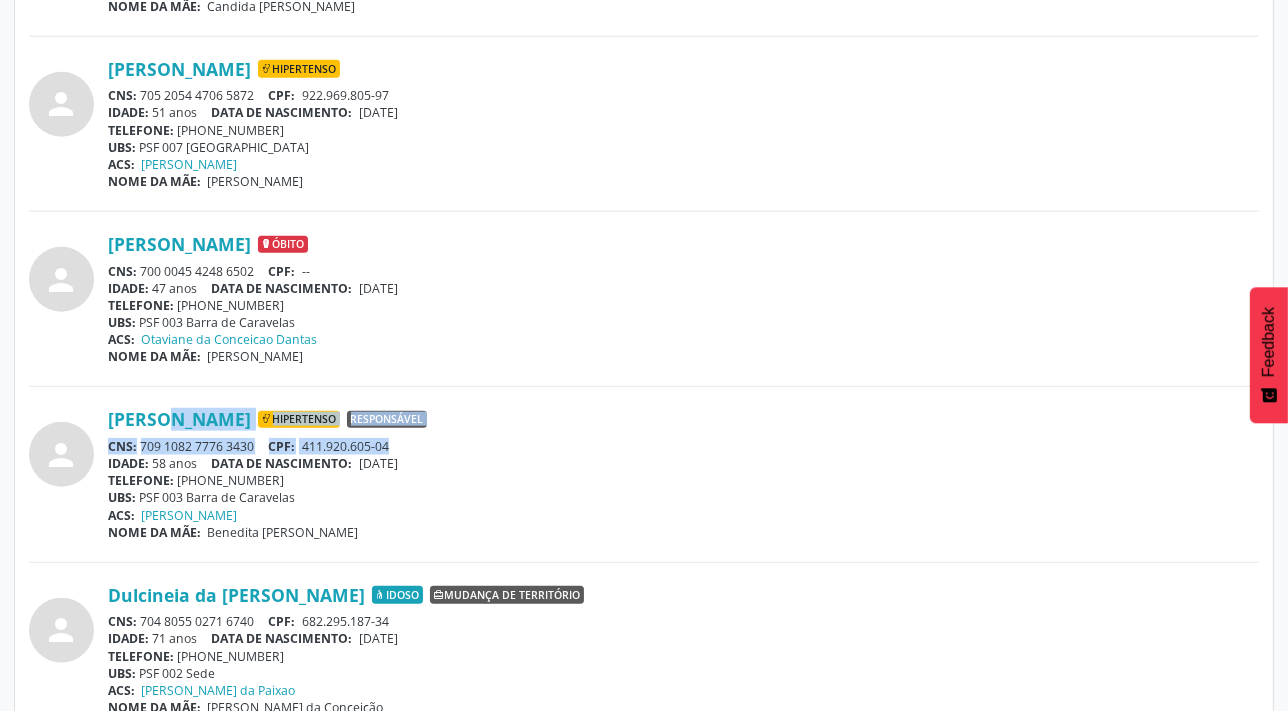 copy on "[PERSON_NAME]
Hipertenso
Responsável
CNS:
709 1082 7776 3430
CPF:    411.920.605-04" 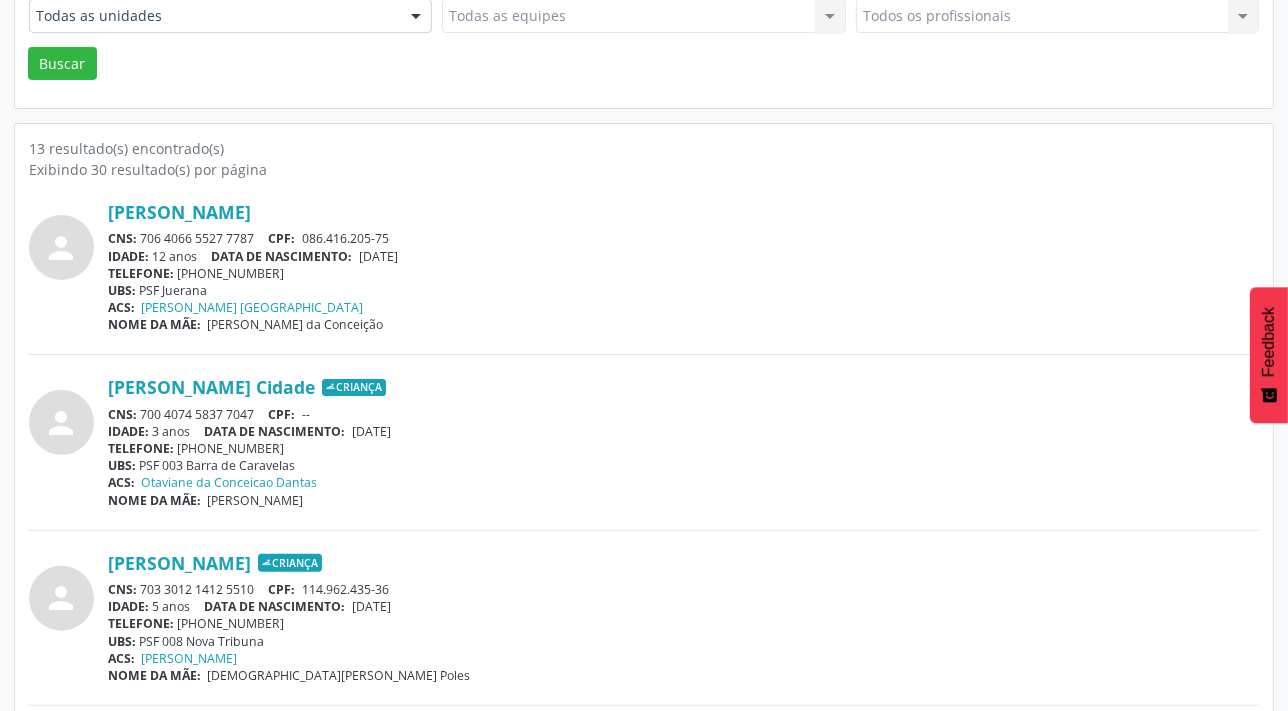 scroll, scrollTop: 0, scrollLeft: 0, axis: both 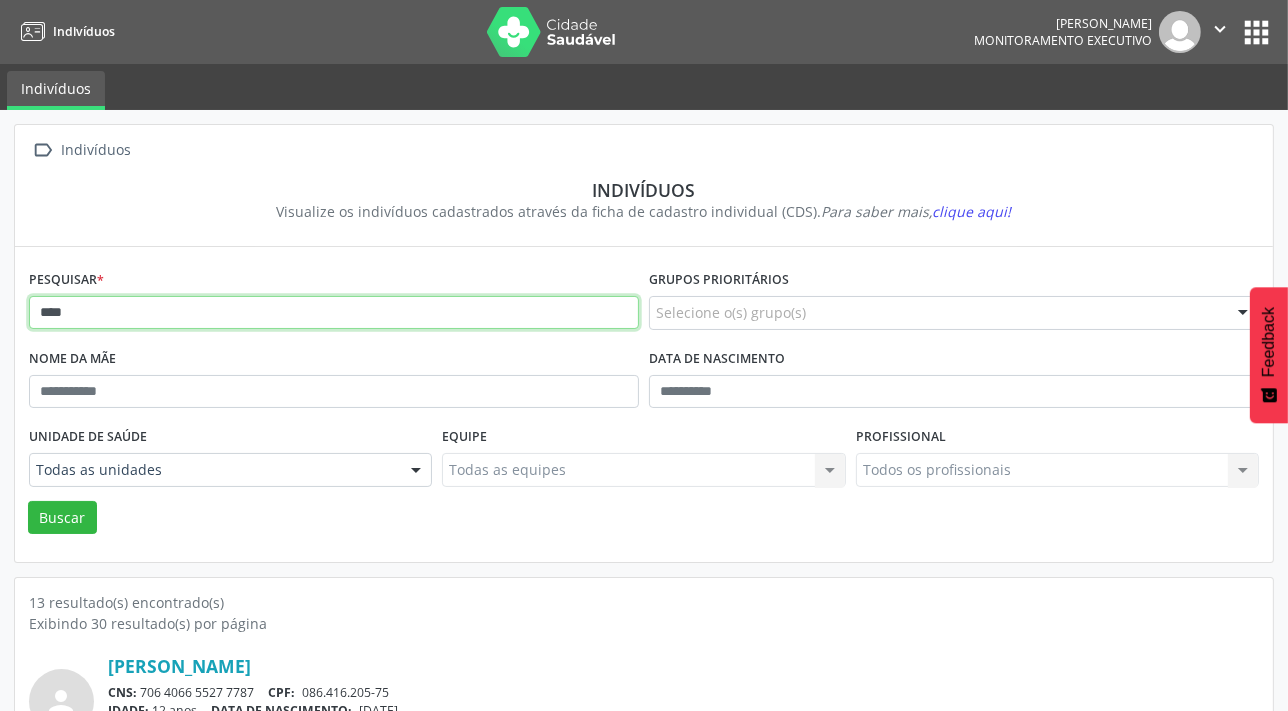 click on "Indivíduos
[PERSON_NAME]
Monitoramento Executivo

Configurações
Sair
apps
Indivíduos

Indivíduos
Indivíduos
Visualize os indivíduos cadastrados através da ficha de
cadastro individual (CDS).
Para saber mais,  clique aqui!
Pesquisar
*
****
Grupos prioritários
Selecione o(s) grupo(s)
Acamado   Criança   Câncer   [MEDICAL_DATA]   Gestante   Hanseníase   Hipertenso   Idoso   Tuberculose
Nenhum resultado encontrado para: "   "
Não há nenhuma opção para ser exibida.
Nome da mãe
Data de nascimento
Unidade de saúde
Todas as unidades         Todas as unidades   PSF 001 Sede   PSF 002 Sede   PSF 003 [GEOGRAPHIC_DATA]   PSF 005 [GEOGRAPHIC_DATA]" at bounding box center (644, 355) 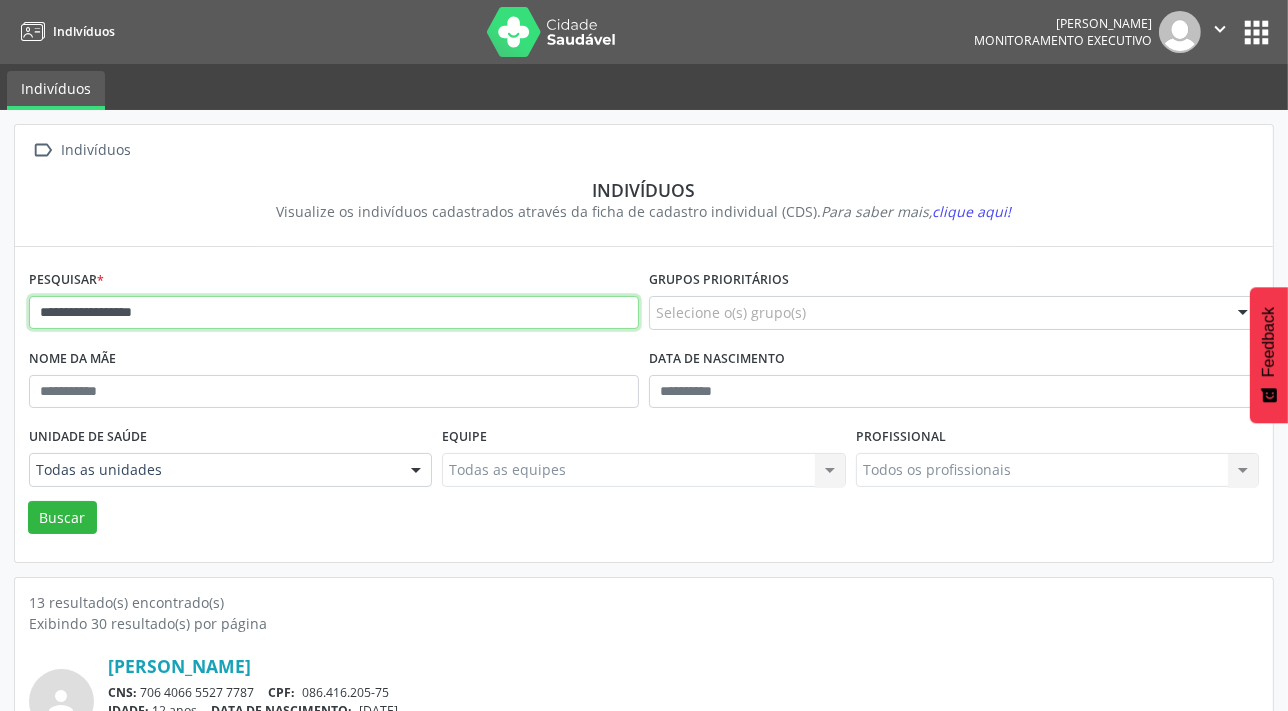 type on "**********" 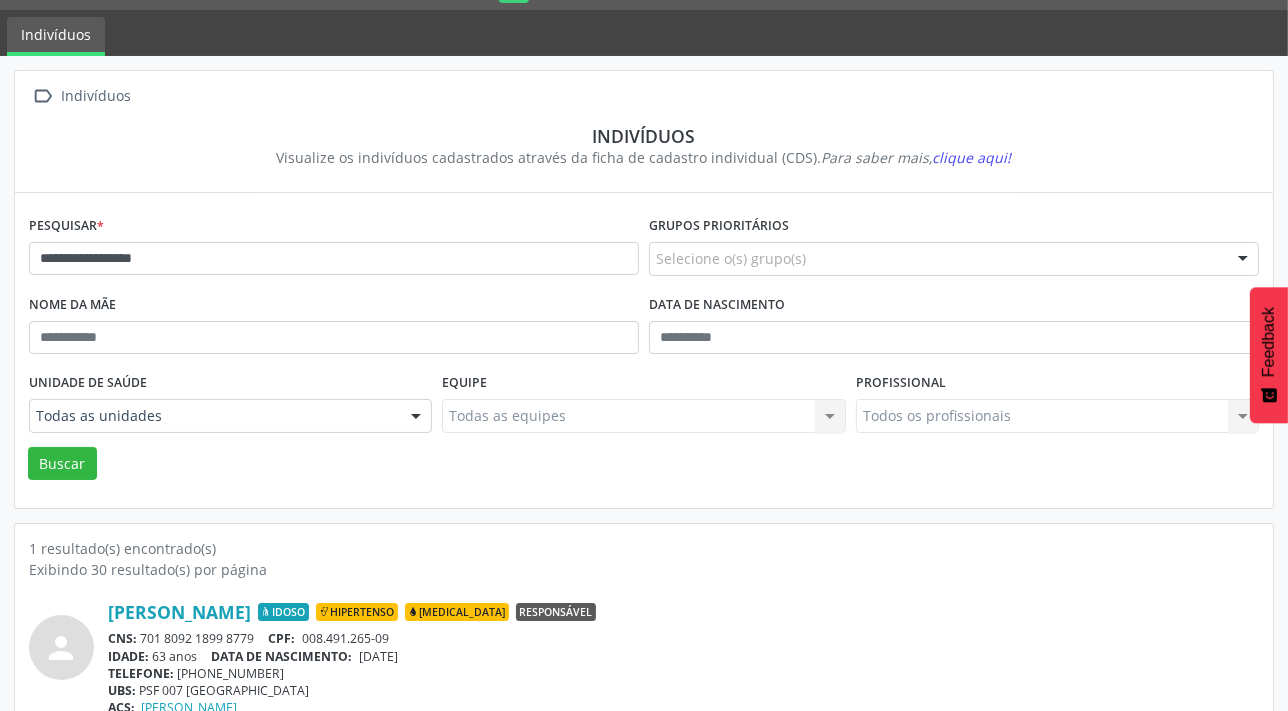 scroll, scrollTop: 103, scrollLeft: 0, axis: vertical 